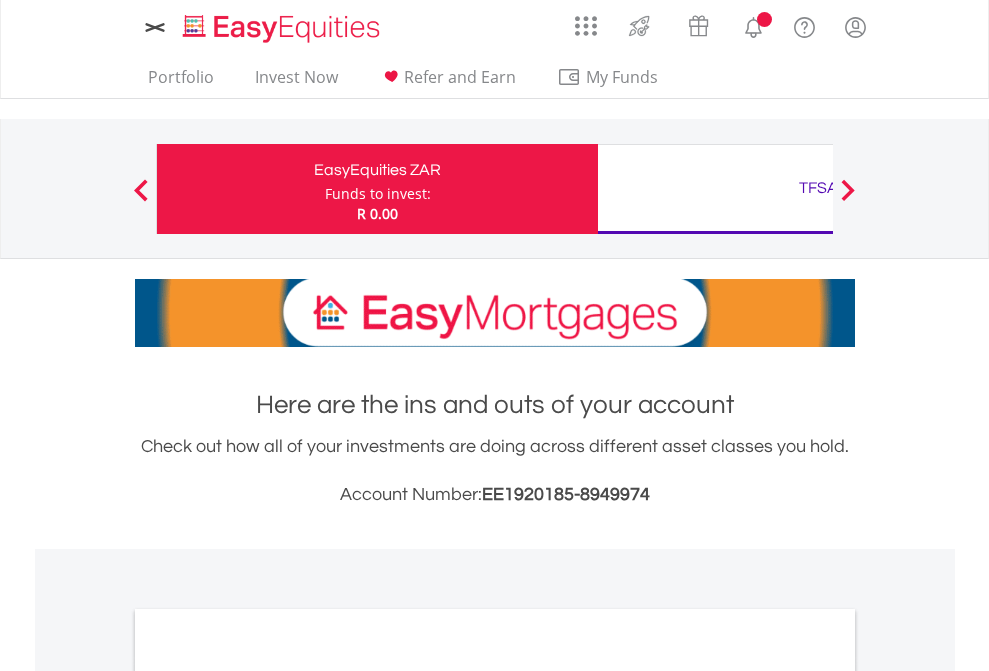 scroll, scrollTop: 0, scrollLeft: 0, axis: both 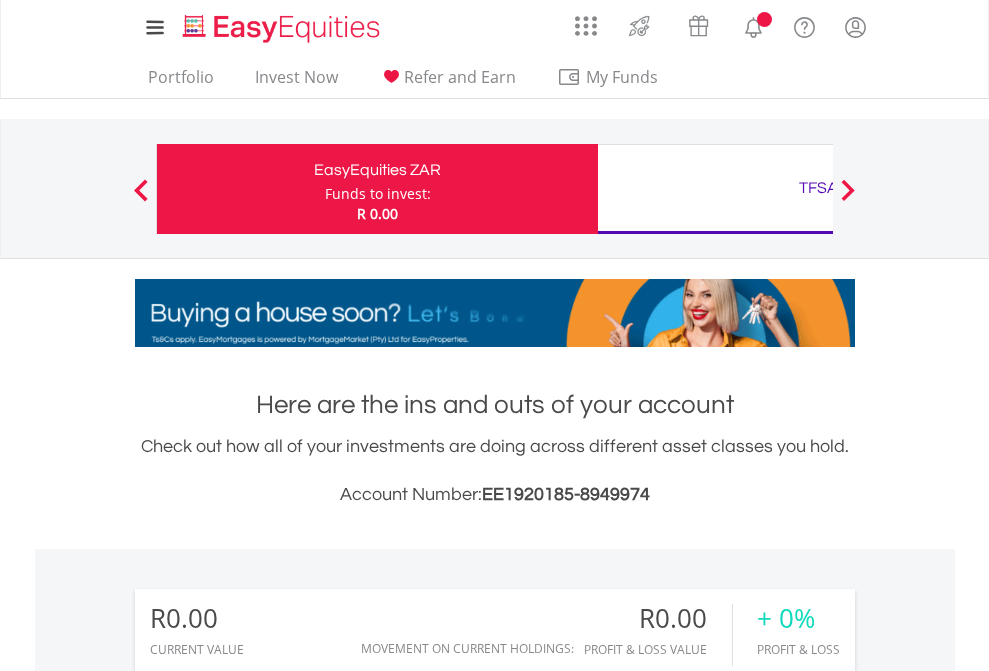click on "Funds to invest:" at bounding box center [378, 194] 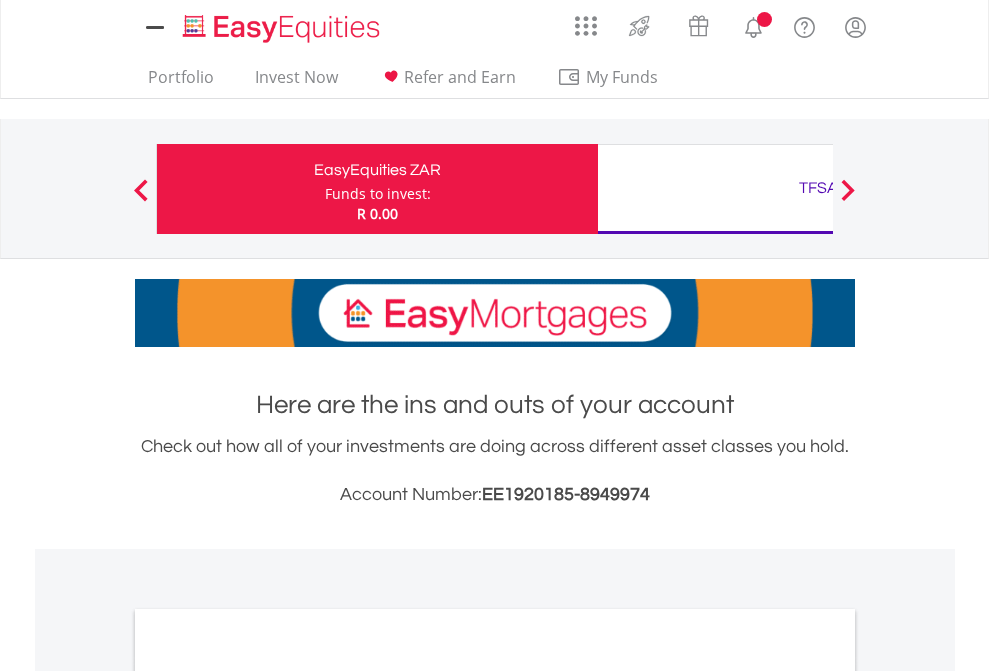 scroll, scrollTop: 0, scrollLeft: 0, axis: both 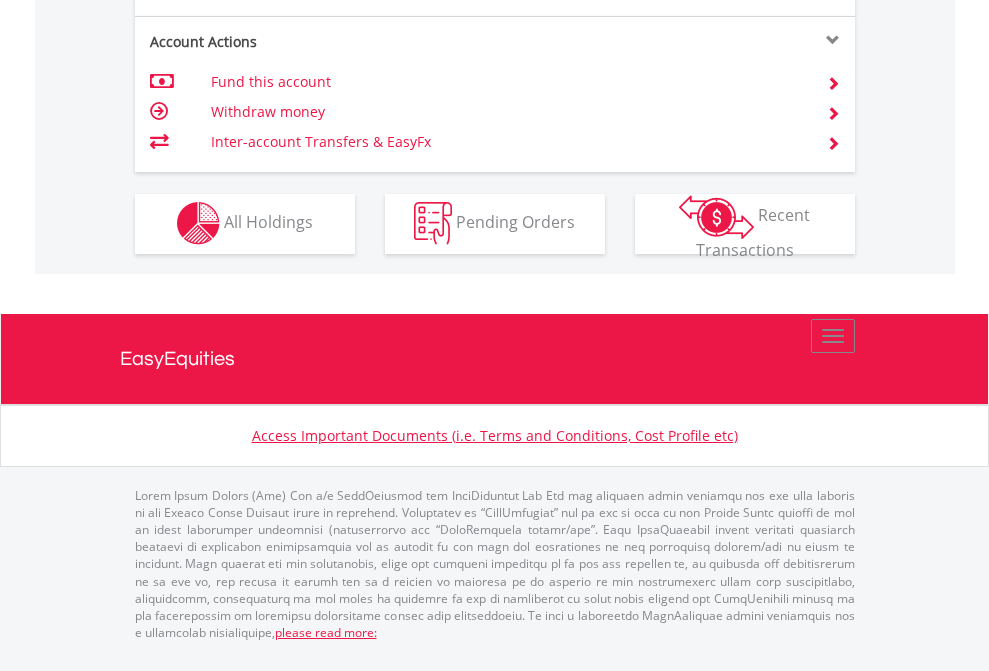 click on "Investment types" at bounding box center (706, -353) 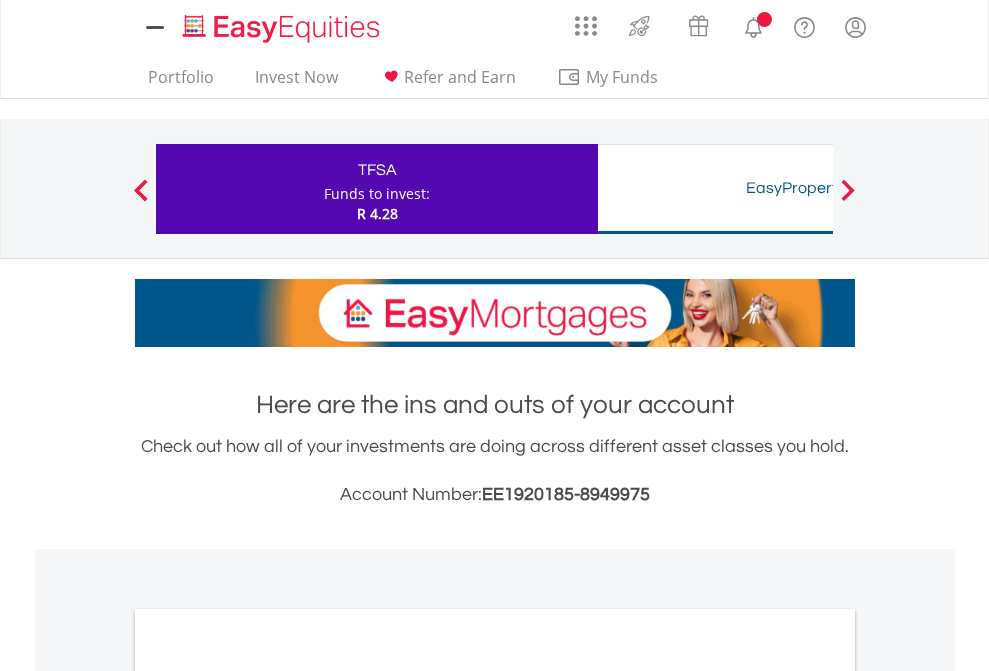 scroll, scrollTop: 0, scrollLeft: 0, axis: both 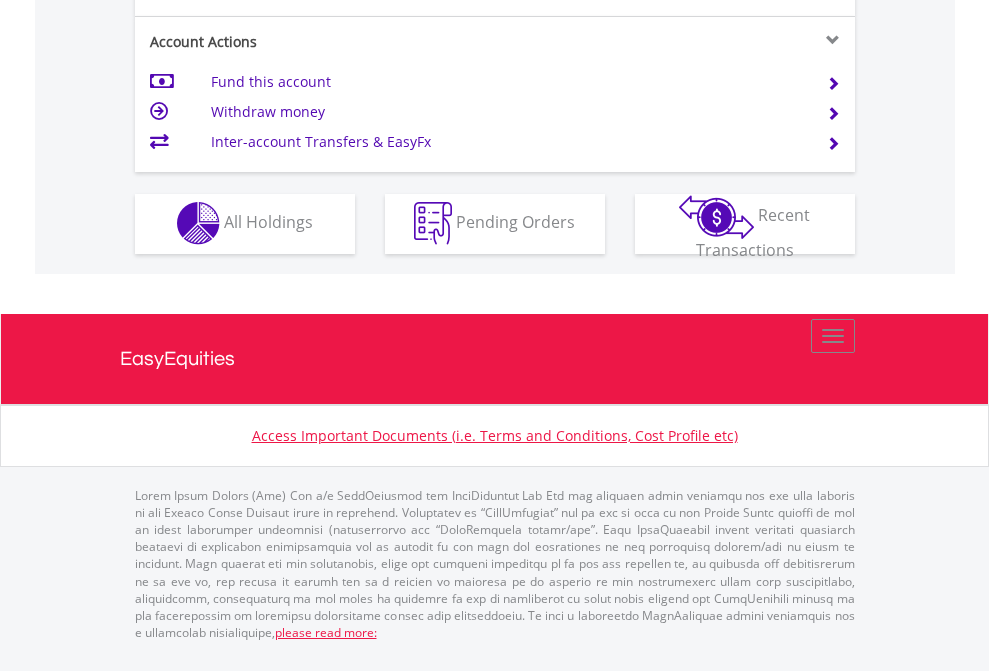 click on "Investment types" at bounding box center (706, -353) 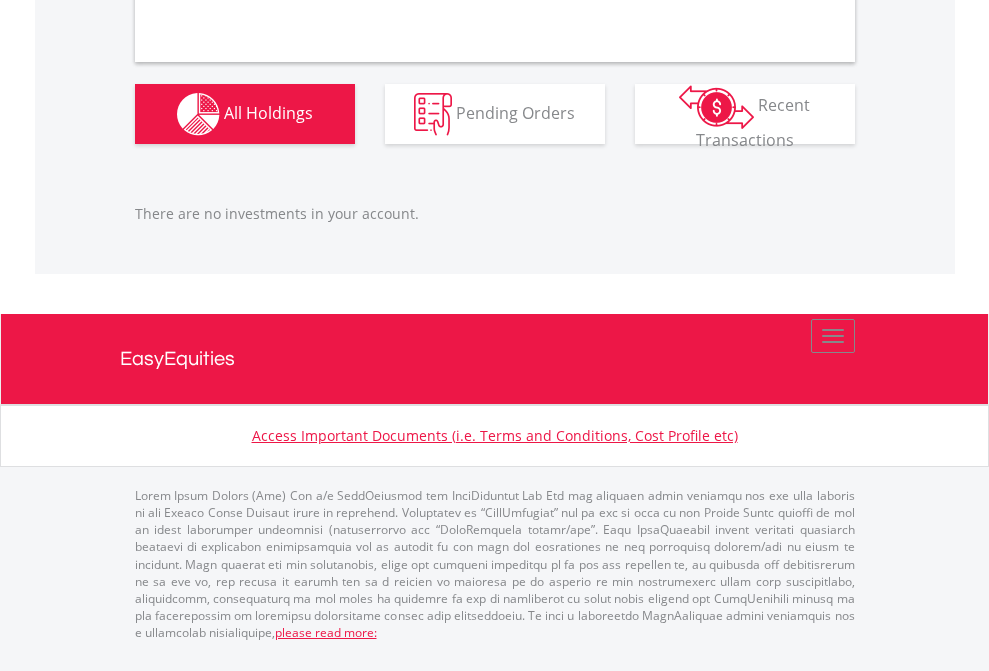 scroll, scrollTop: 1980, scrollLeft: 0, axis: vertical 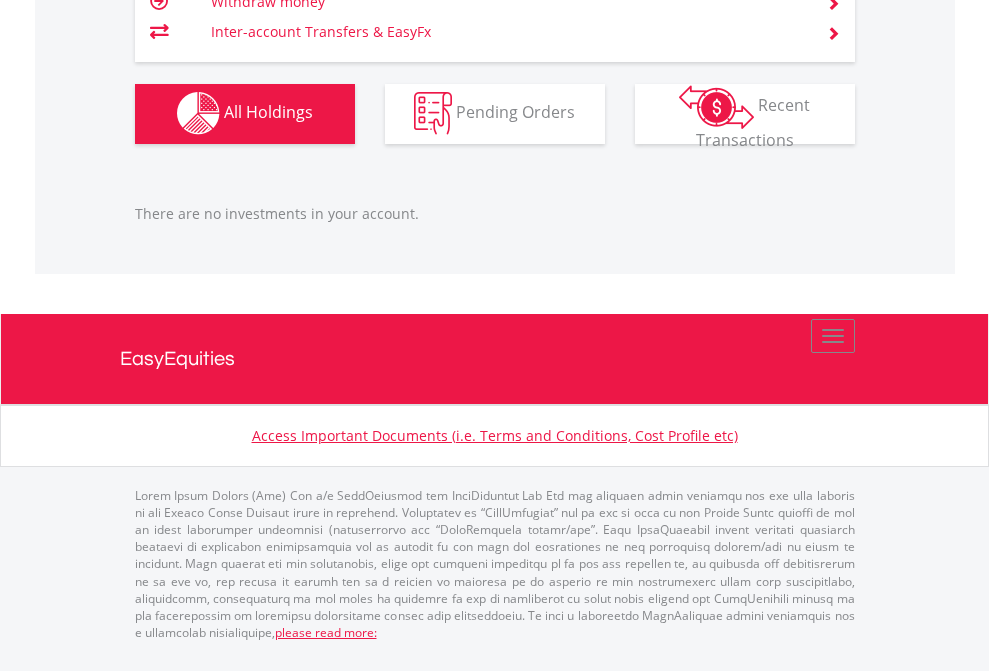 click on "TFSA" at bounding box center [818, -1142] 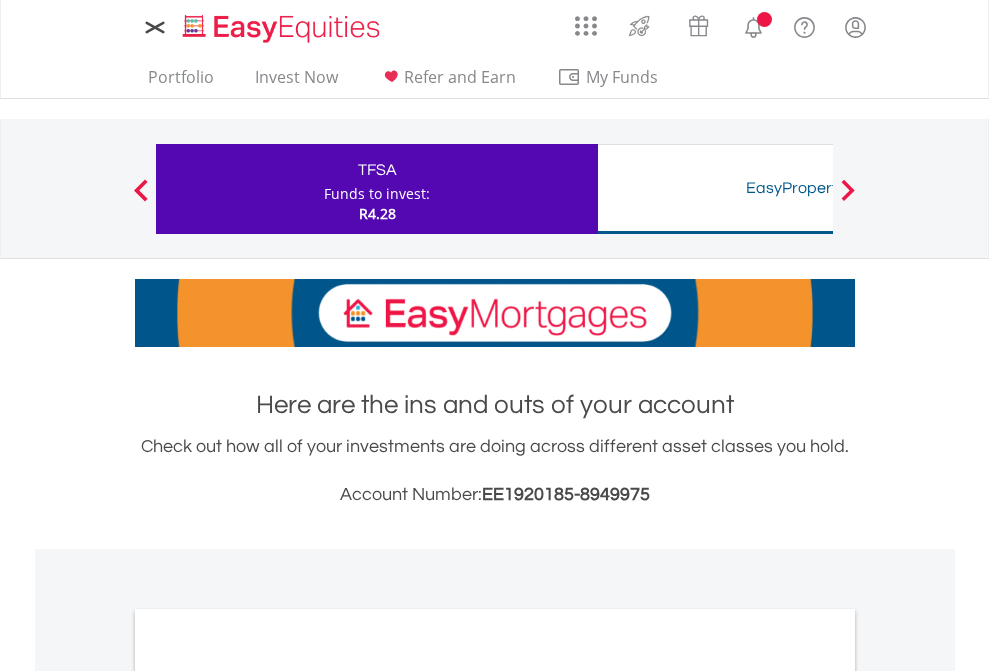 scroll, scrollTop: 1202, scrollLeft: 0, axis: vertical 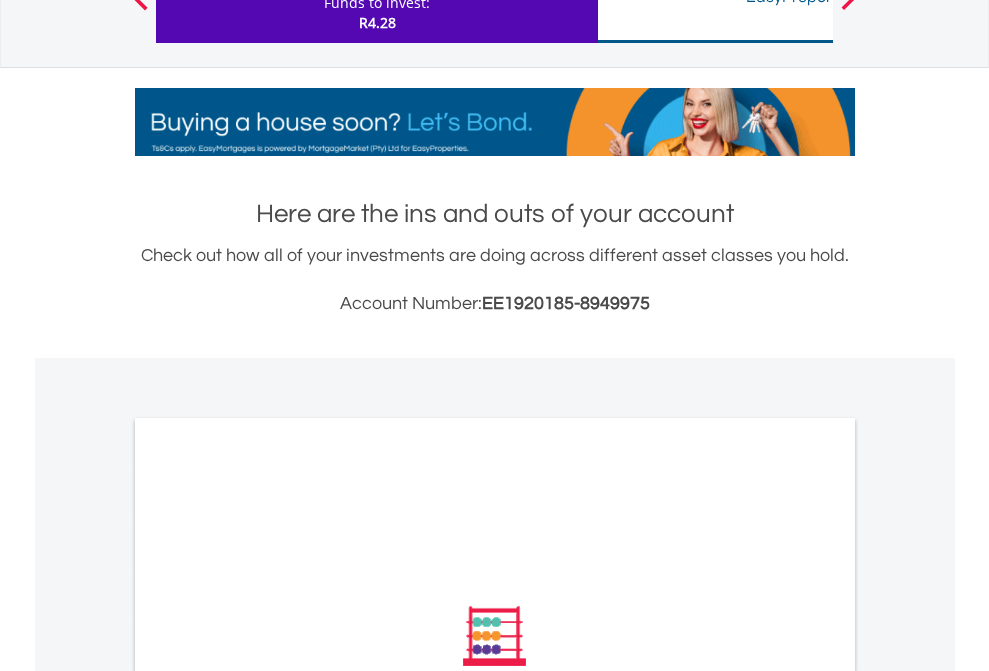 click on "All Holdings" at bounding box center [268, 905] 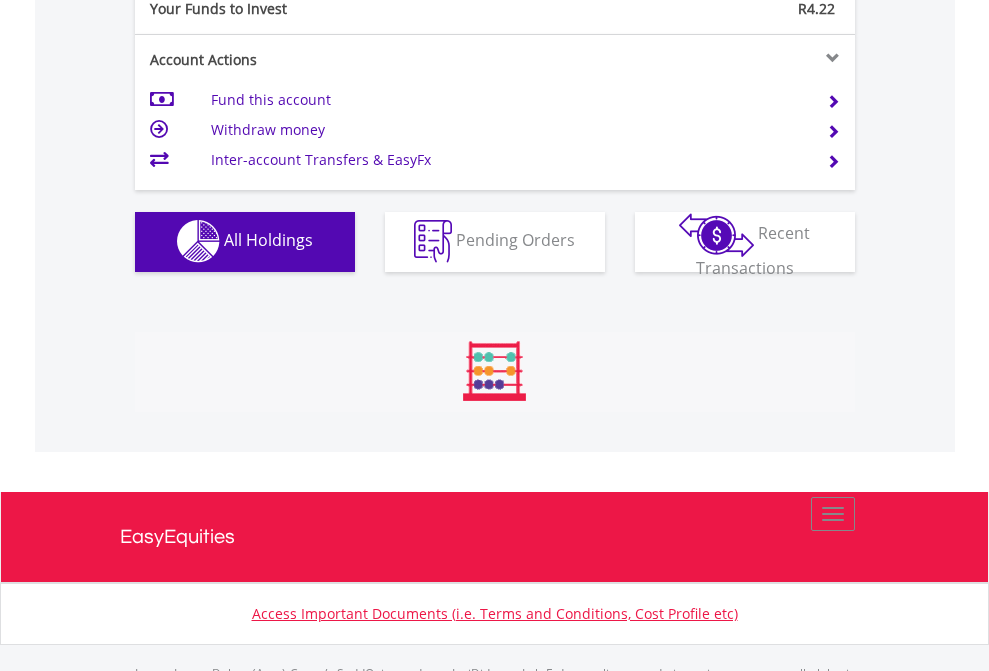 scroll, scrollTop: 999808, scrollLeft: 999687, axis: both 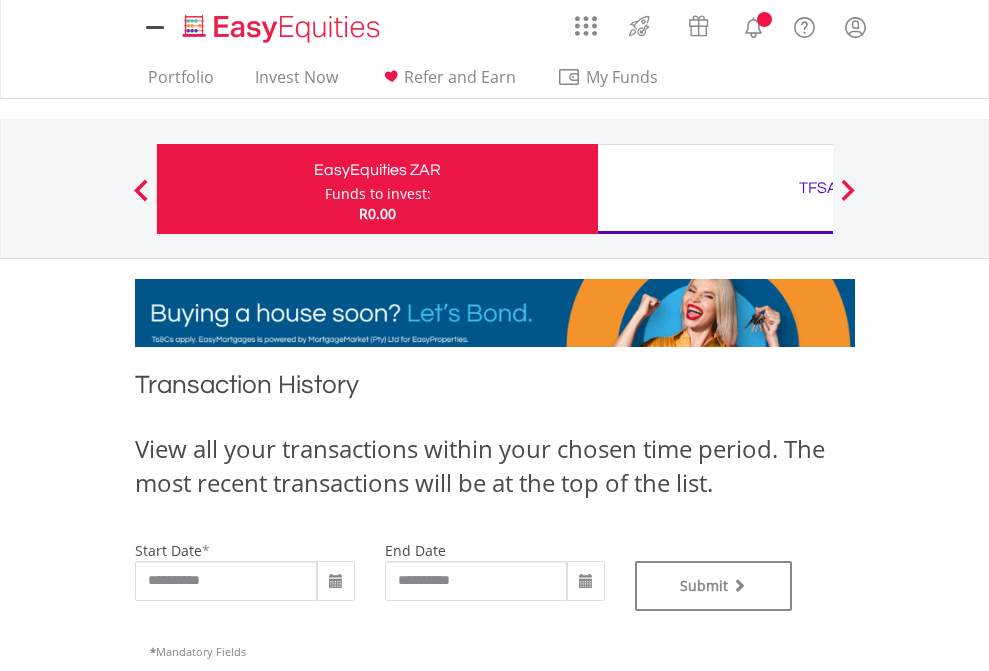 type on "**********" 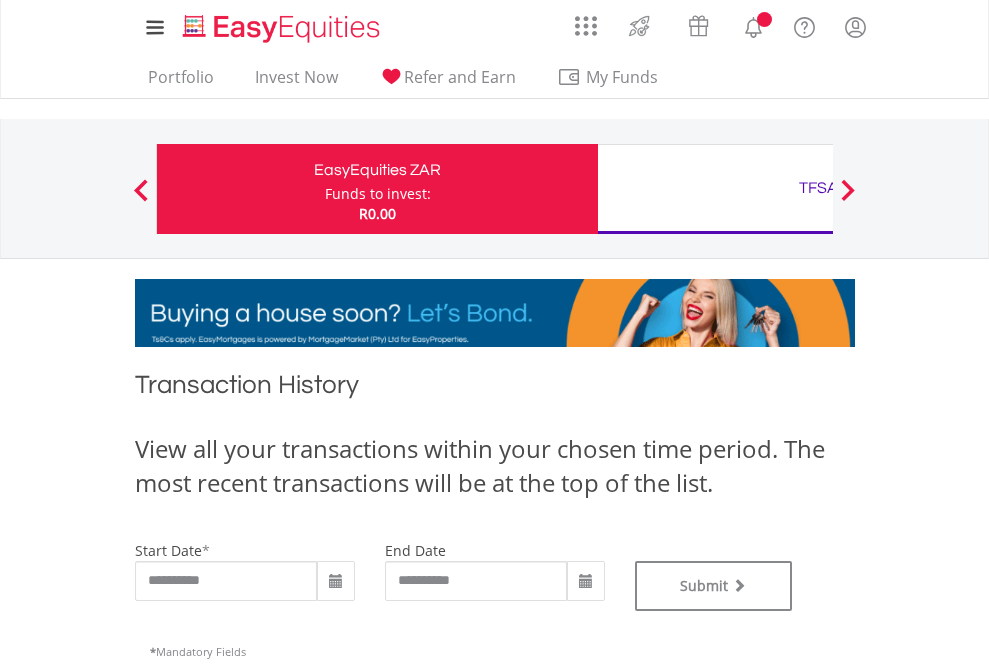 type on "**********" 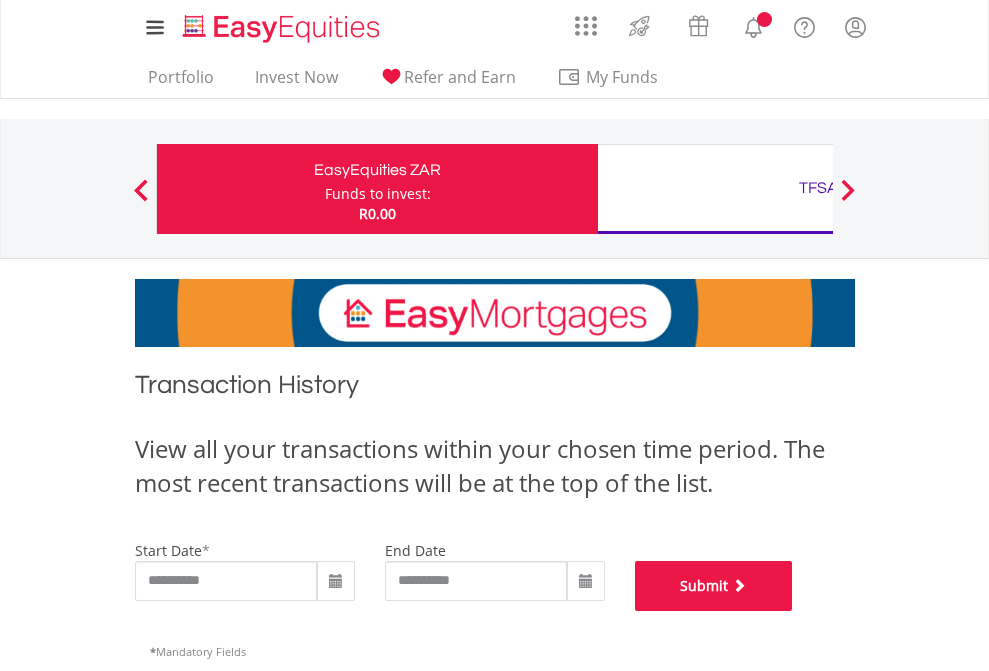 click on "Submit" at bounding box center (714, 586) 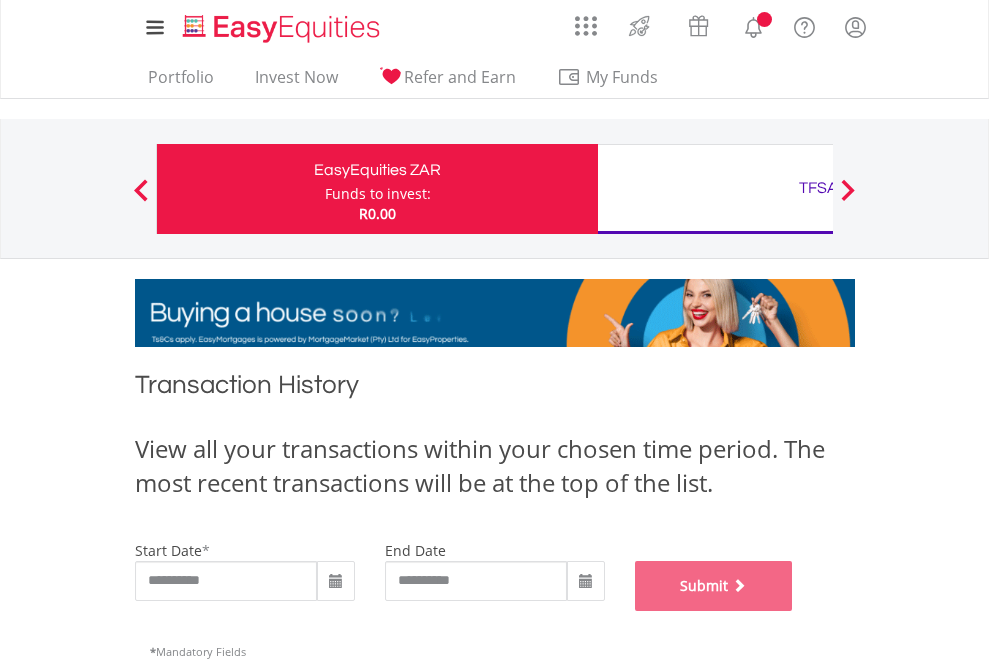 scroll, scrollTop: 811, scrollLeft: 0, axis: vertical 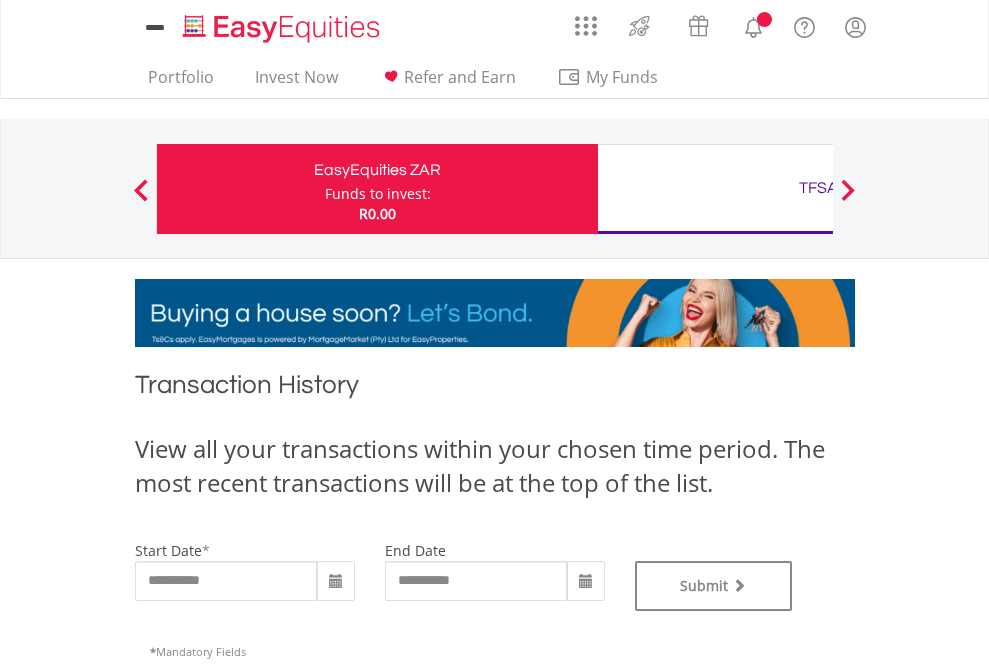 click on "TFSA" at bounding box center [818, 188] 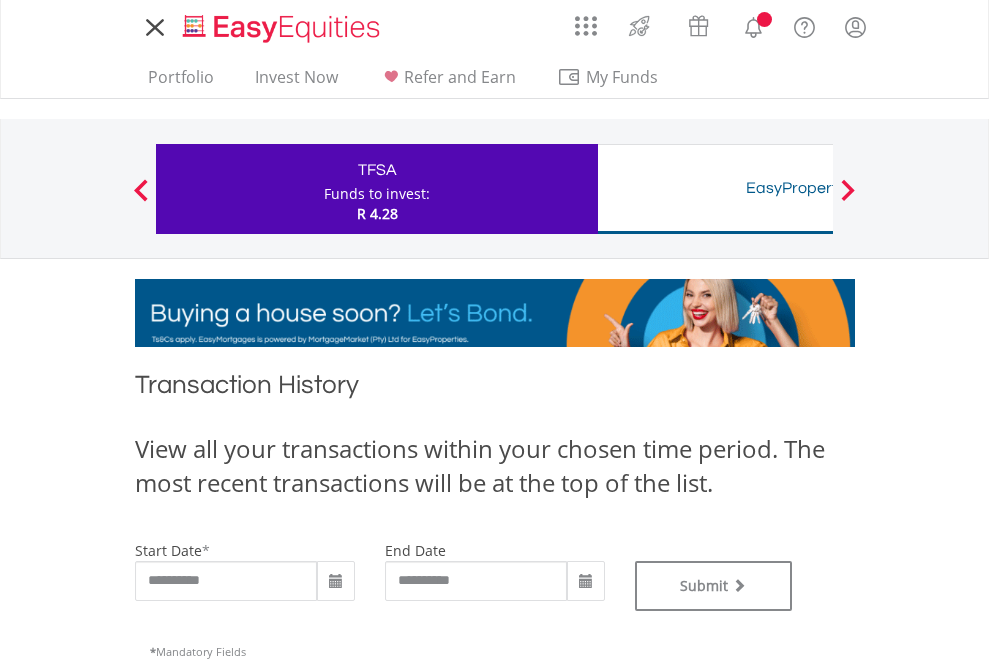 scroll, scrollTop: 0, scrollLeft: 0, axis: both 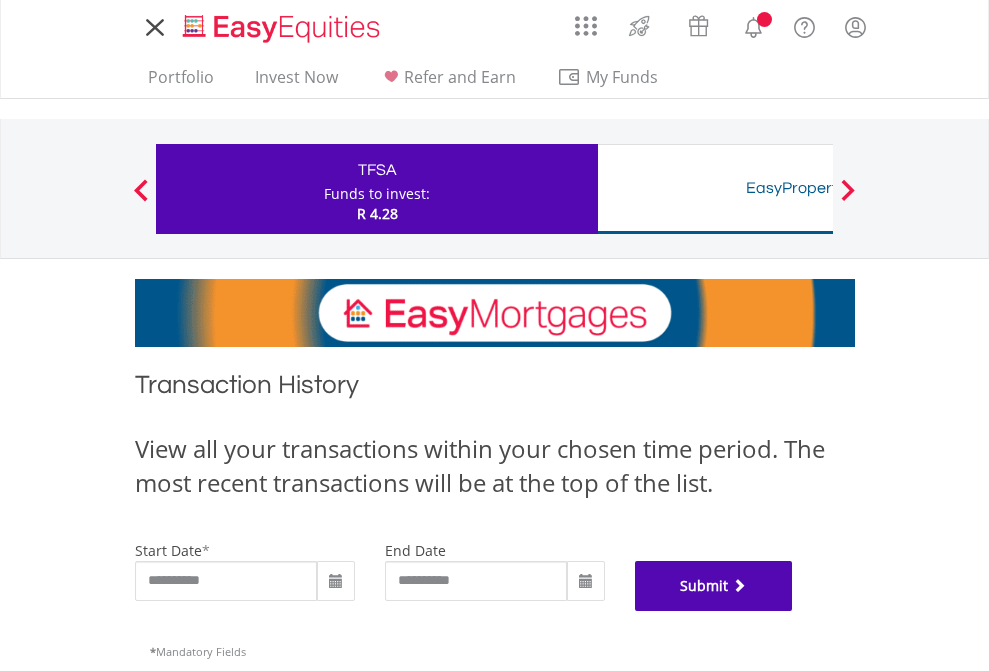 click on "Submit" at bounding box center (714, 586) 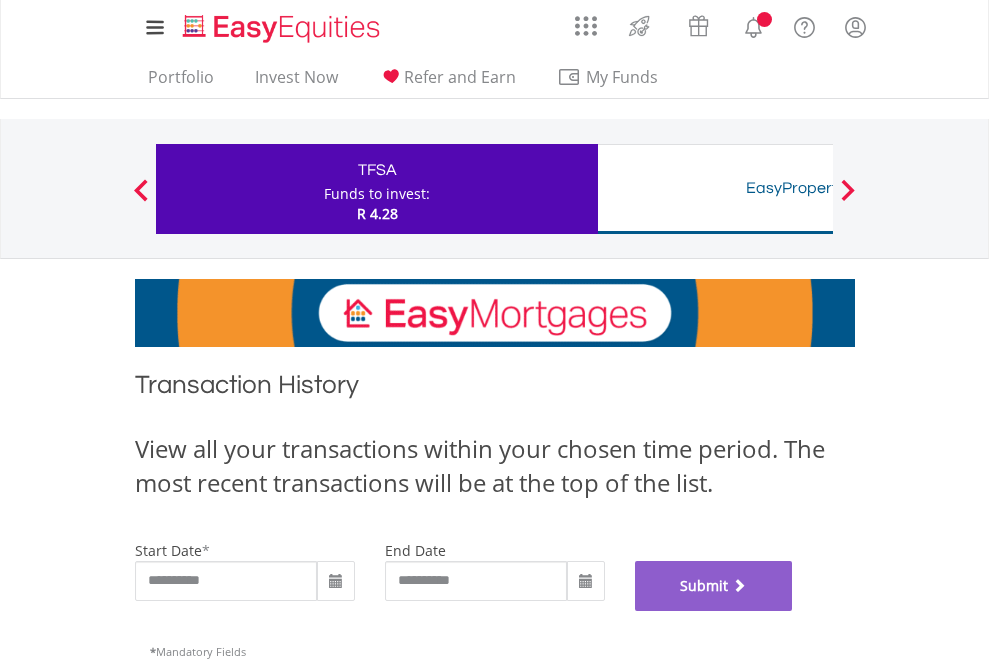 scroll, scrollTop: 811, scrollLeft: 0, axis: vertical 